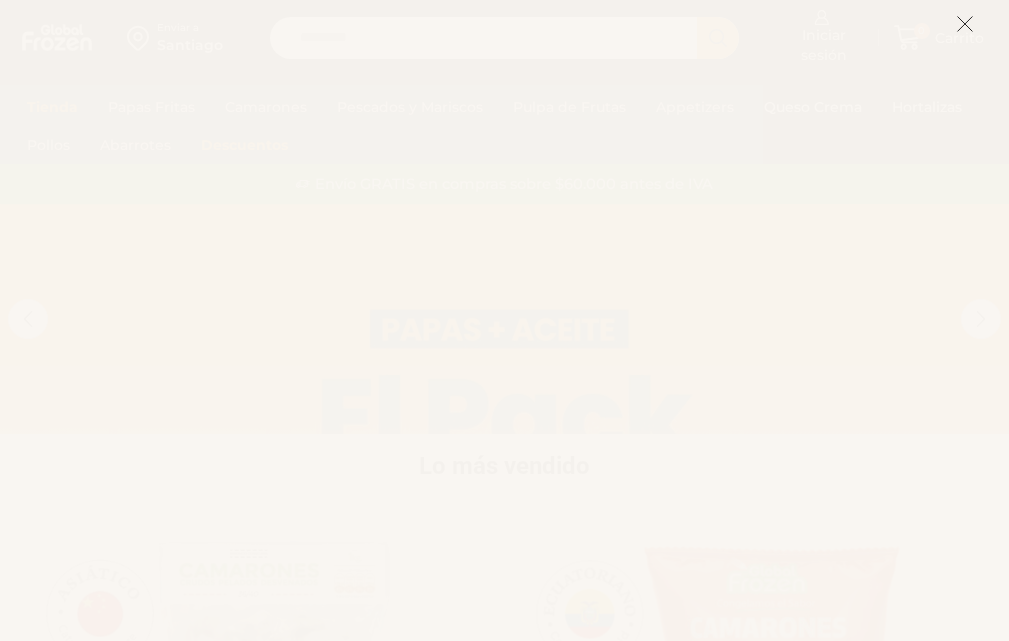 scroll, scrollTop: 0, scrollLeft: 0, axis: both 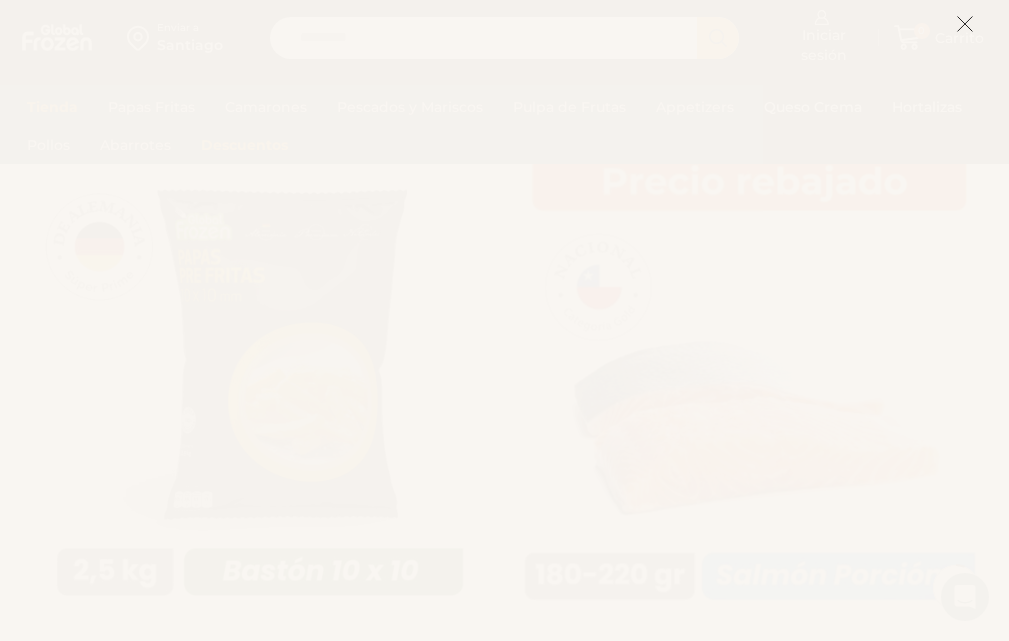 click 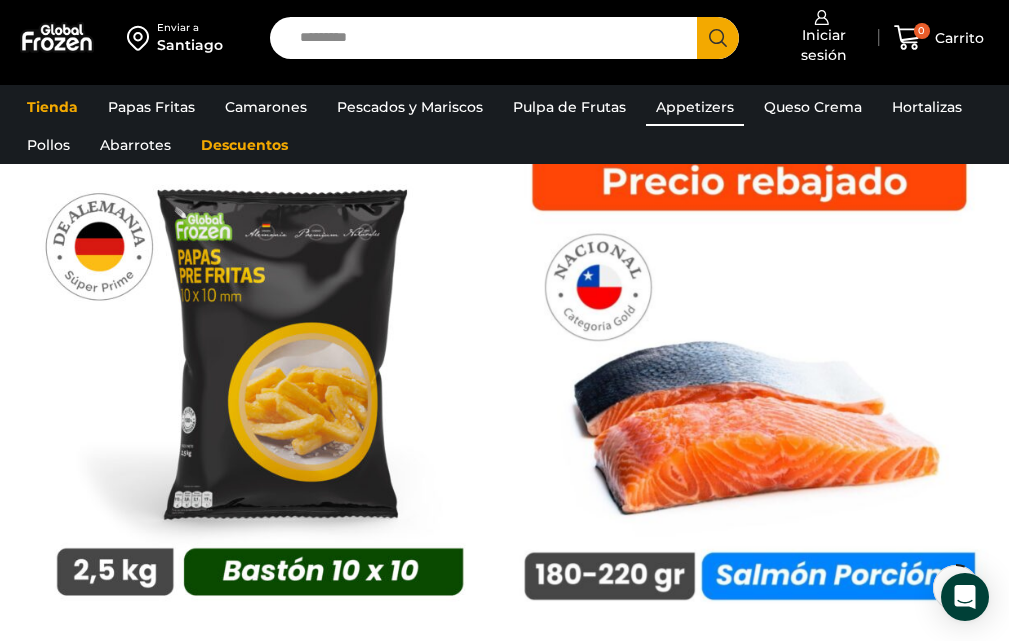 click on "Appetizers" at bounding box center (695, 107) 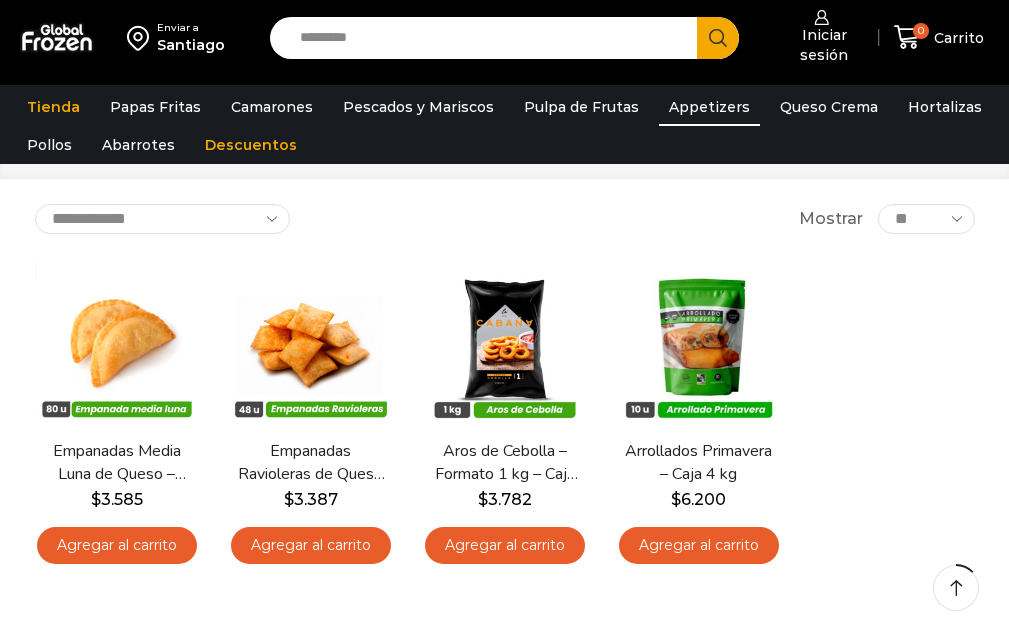 scroll, scrollTop: 101, scrollLeft: 0, axis: vertical 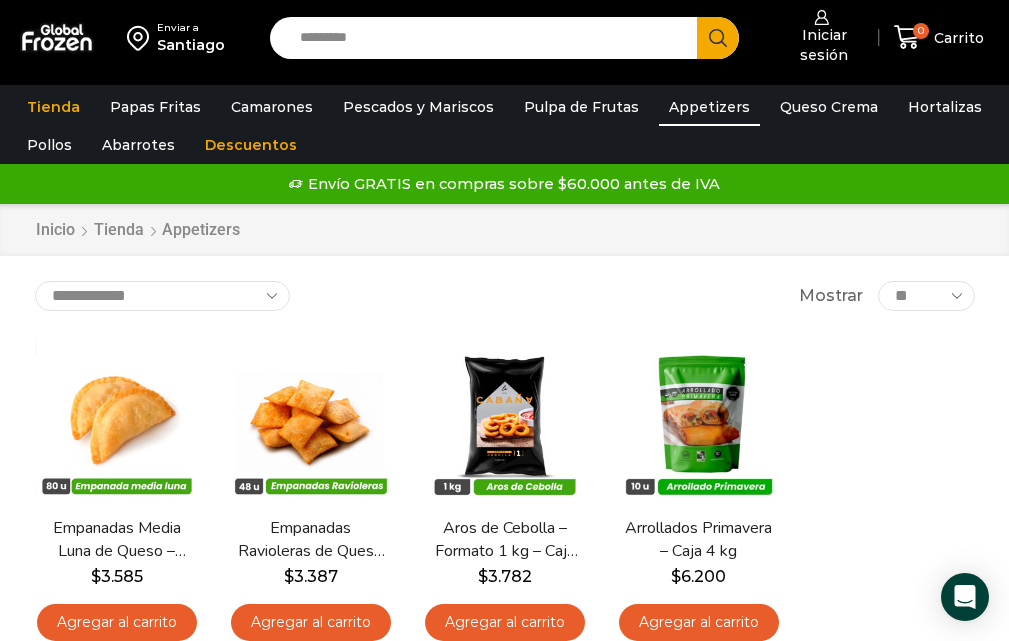 click on "WordPress WooCommerce Themes
Enviar a
[CITY]
Search input
Search
Iniciar sesión" at bounding box center (504, 692) 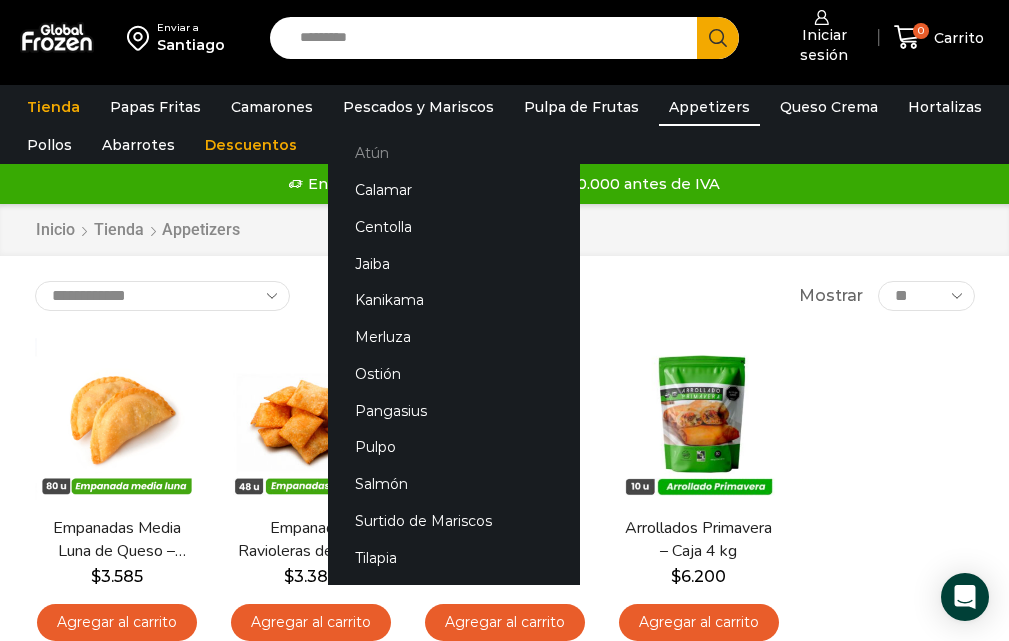 click on "Atún" at bounding box center [454, 153] 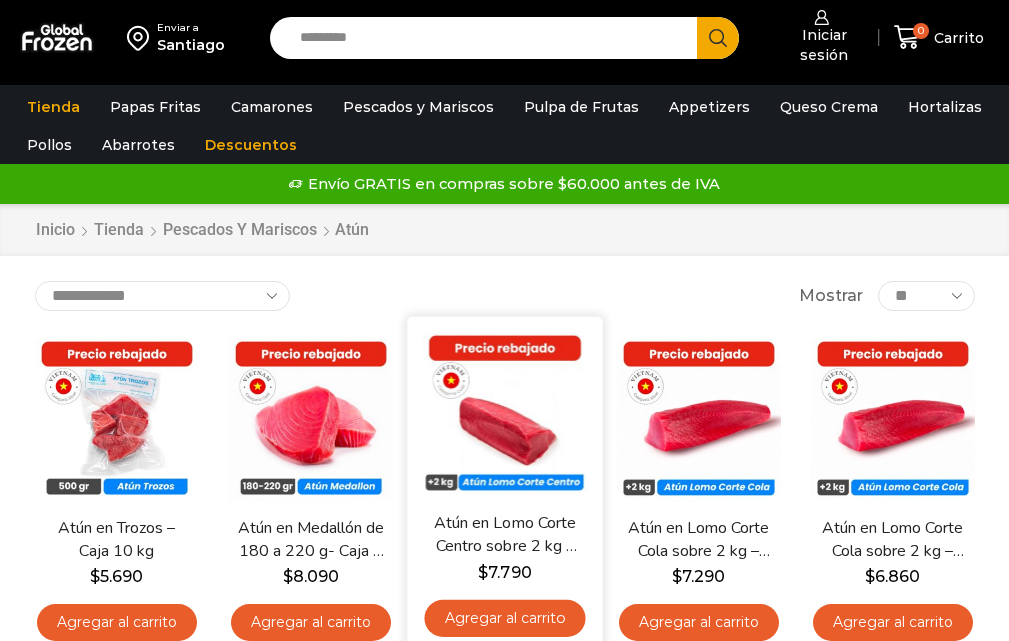 scroll, scrollTop: 0, scrollLeft: 0, axis: both 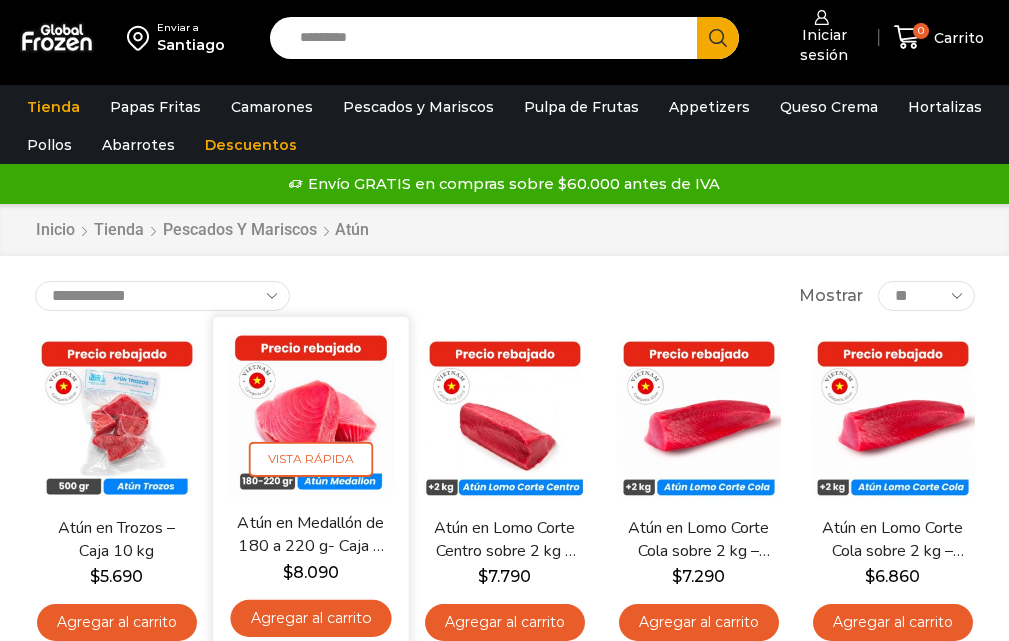 click on "Atún en Medallón de 180 a 220 g- Caja 5 kg" at bounding box center (310, 535) 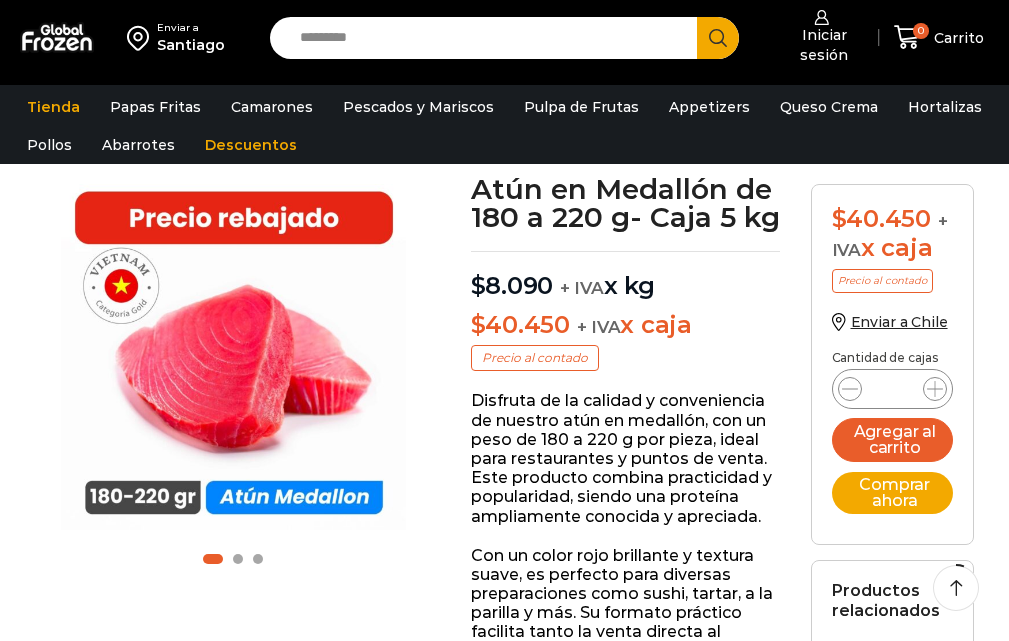 scroll, scrollTop: 0, scrollLeft: 0, axis: both 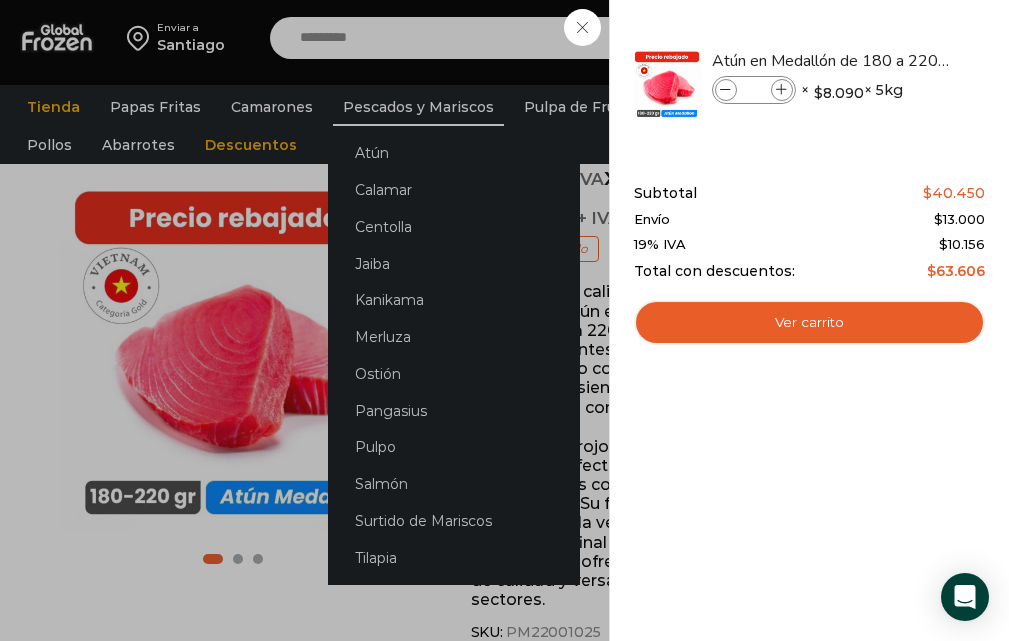 drag, startPoint x: 434, startPoint y: 135, endPoint x: 413, endPoint y: 115, distance: 29 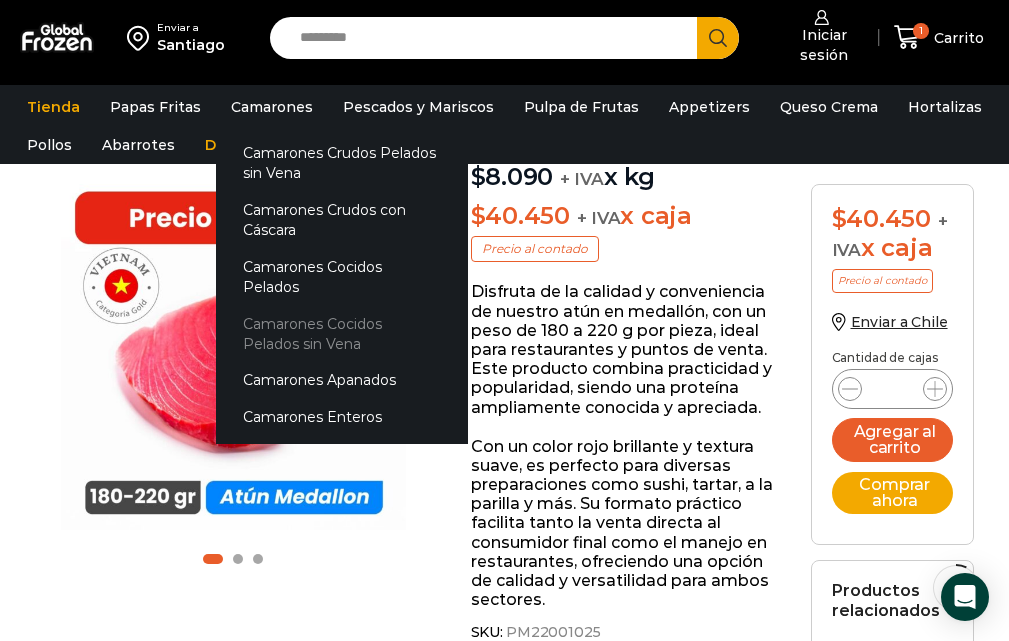 click on "Camarones Cocidos Pelados sin Vena" at bounding box center [342, 333] 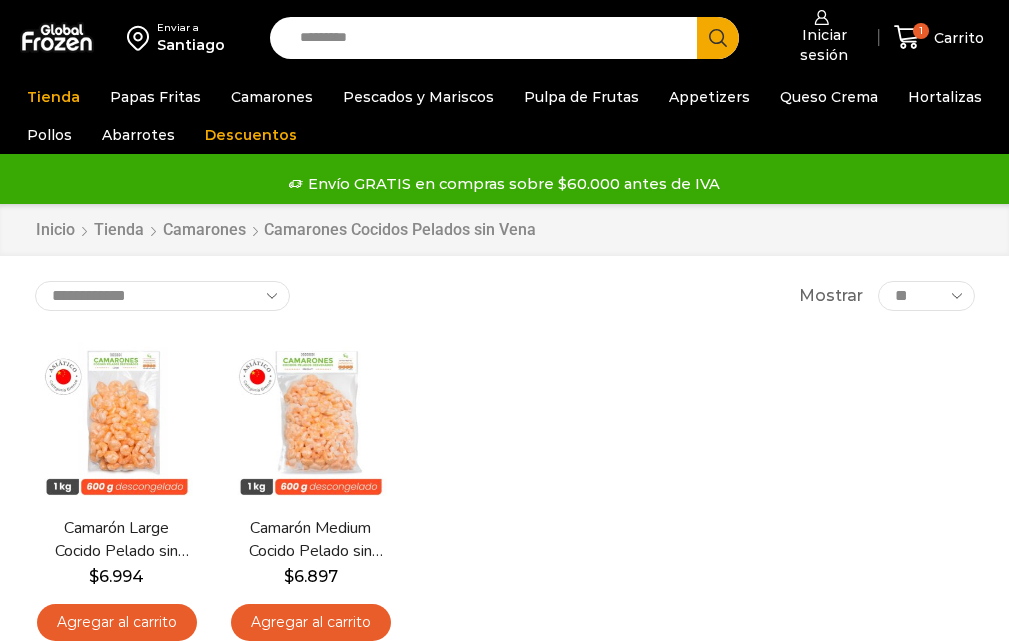 scroll, scrollTop: 0, scrollLeft: 0, axis: both 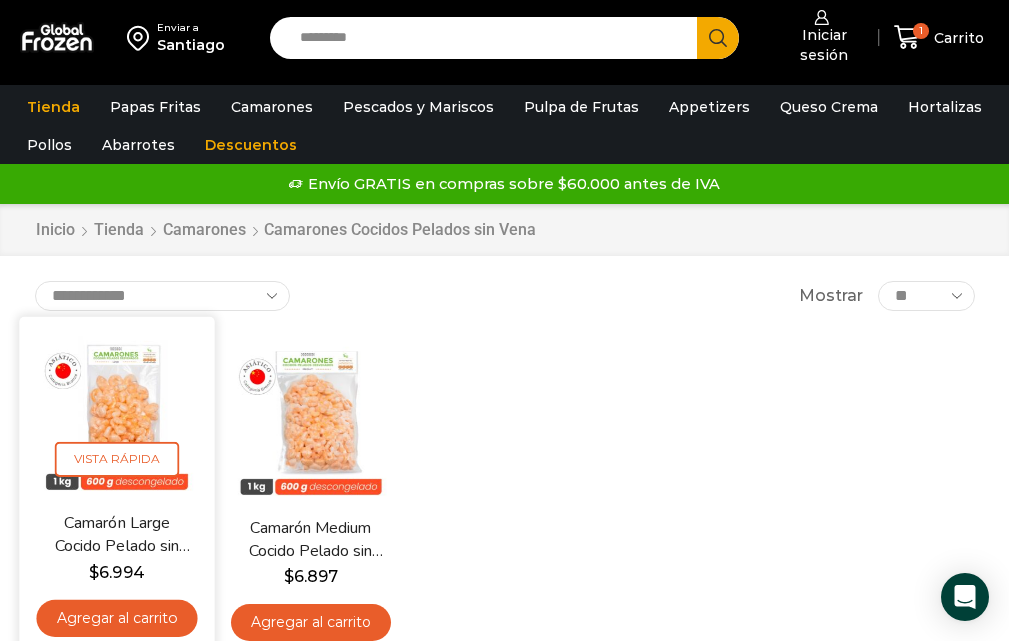 click at bounding box center [116, 414] 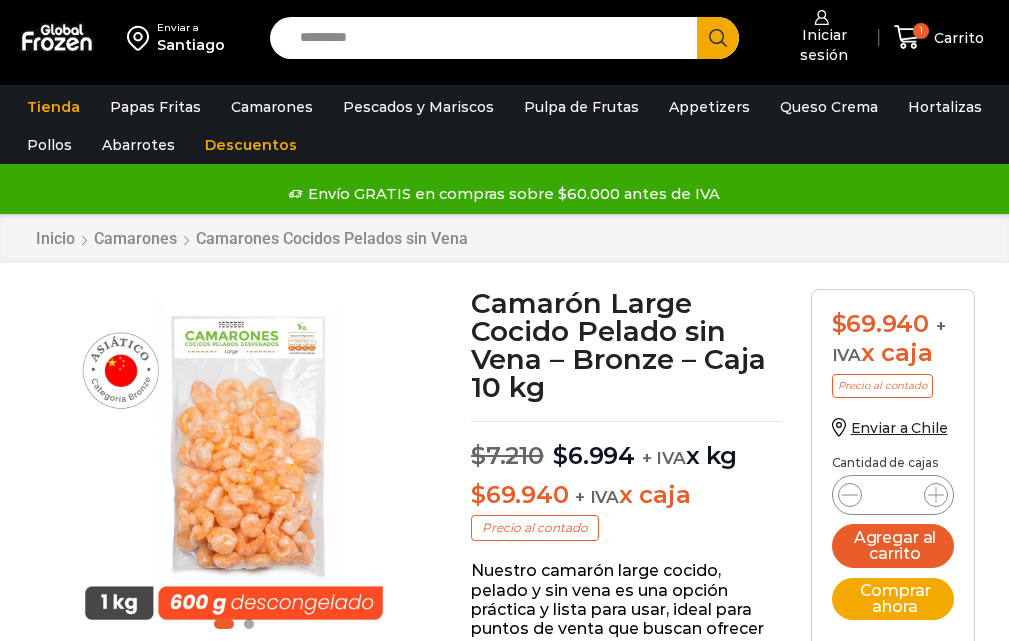scroll, scrollTop: 1, scrollLeft: 0, axis: vertical 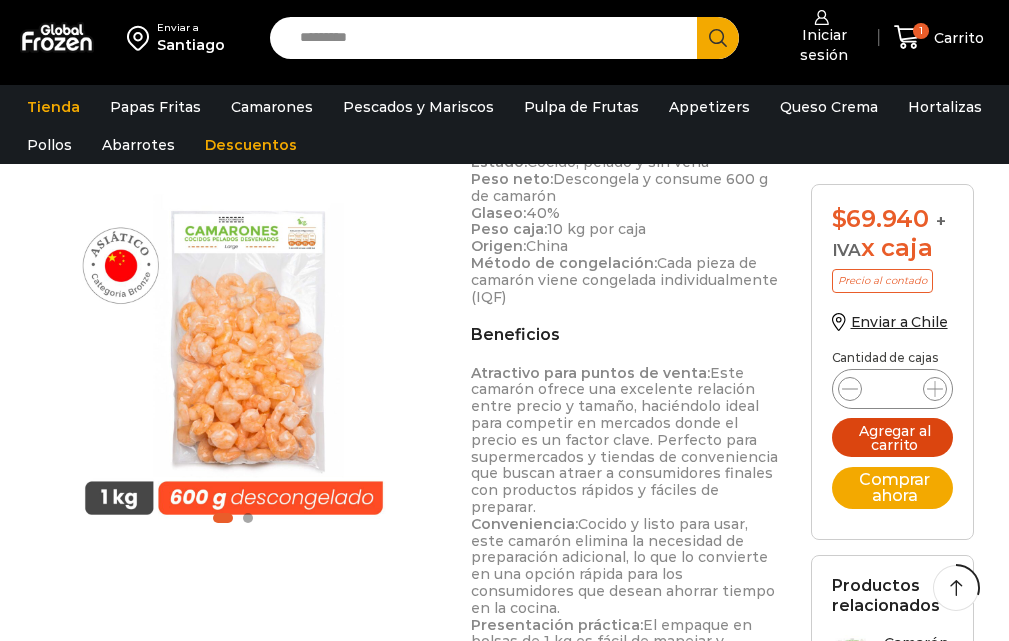 click on "Agregar al carrito" at bounding box center (893, 437) 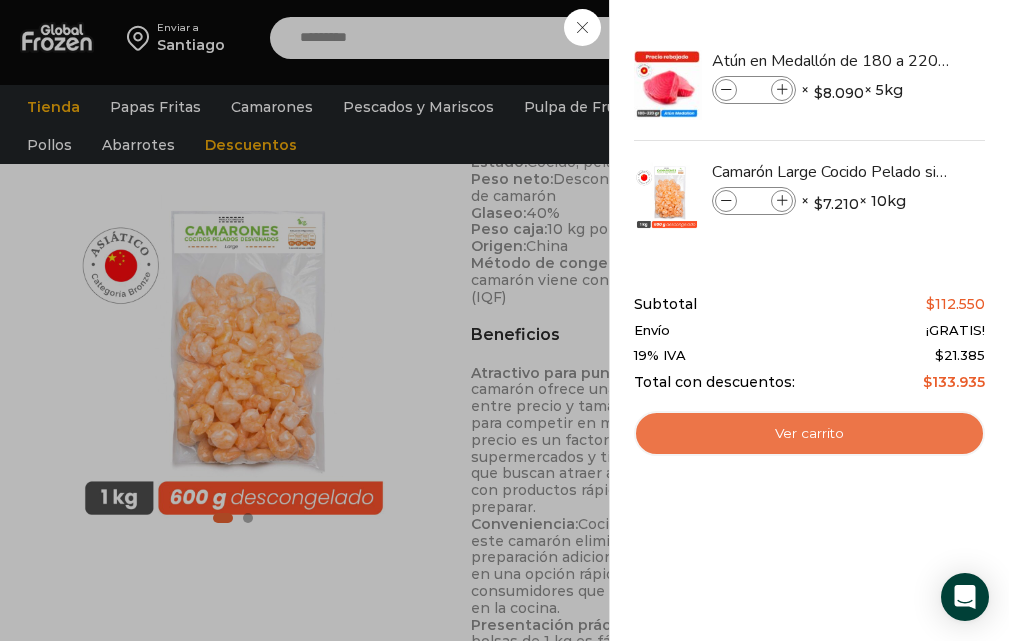 click on "Ver carrito" at bounding box center (809, 434) 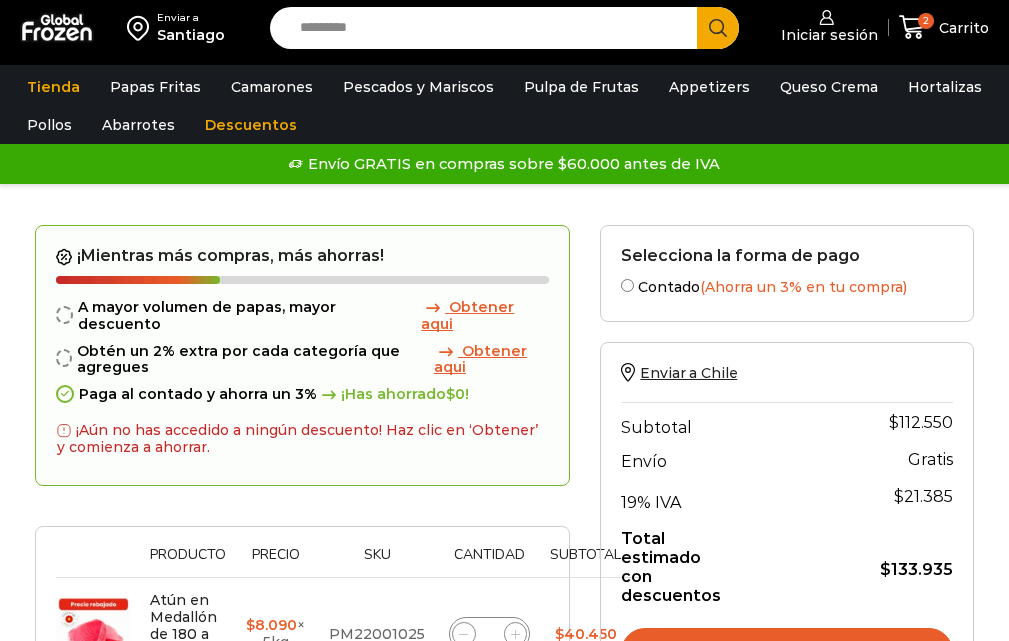 scroll, scrollTop: 0, scrollLeft: 0, axis: both 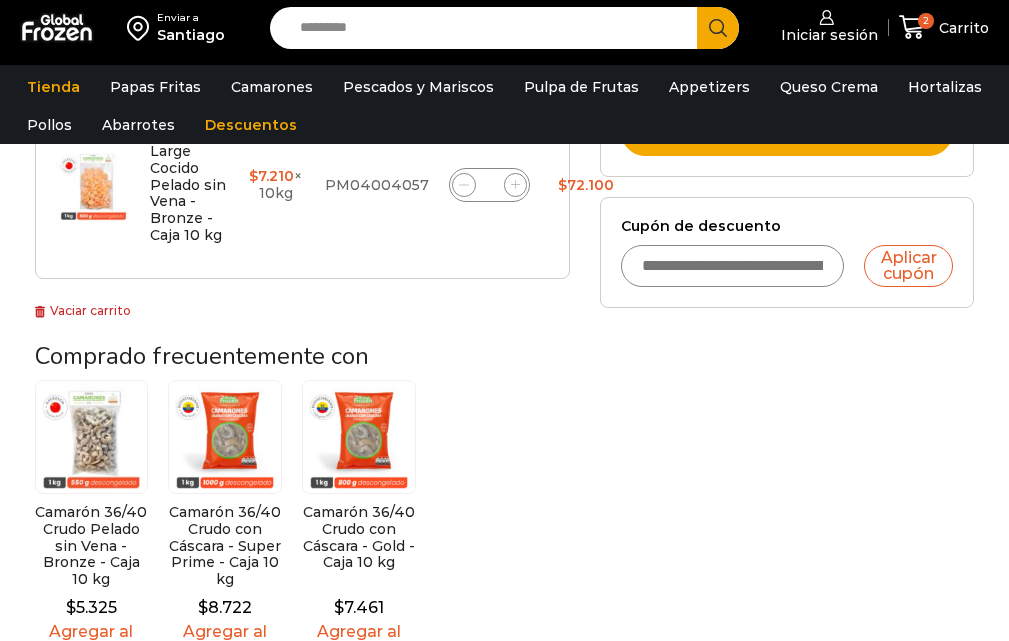 click on "Cupón de descuento" at bounding box center [732, 266] 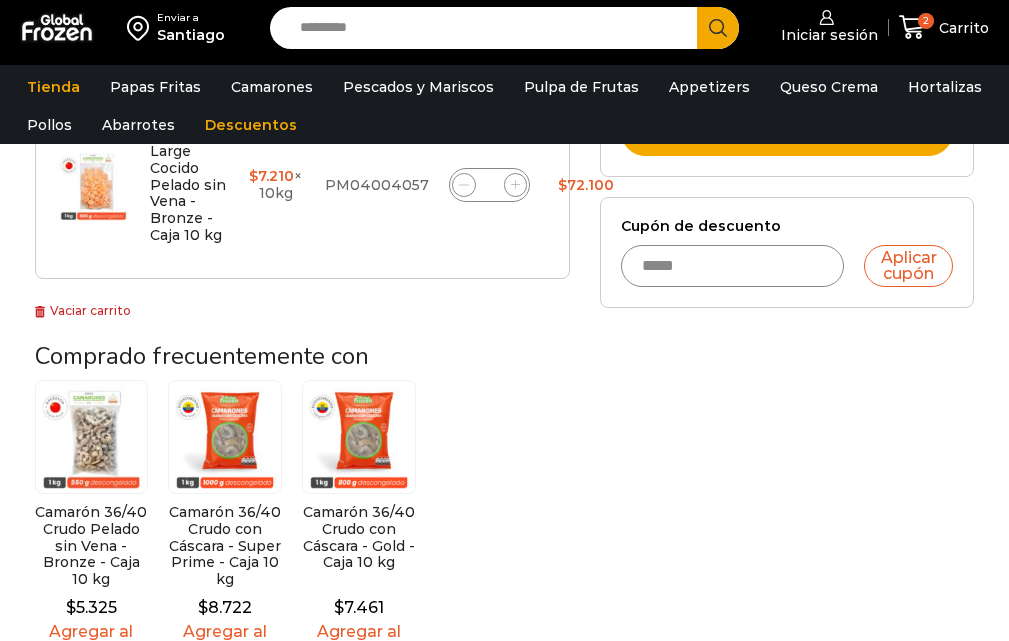 drag, startPoint x: 742, startPoint y: 254, endPoint x: 737, endPoint y: 265, distance: 12.083046 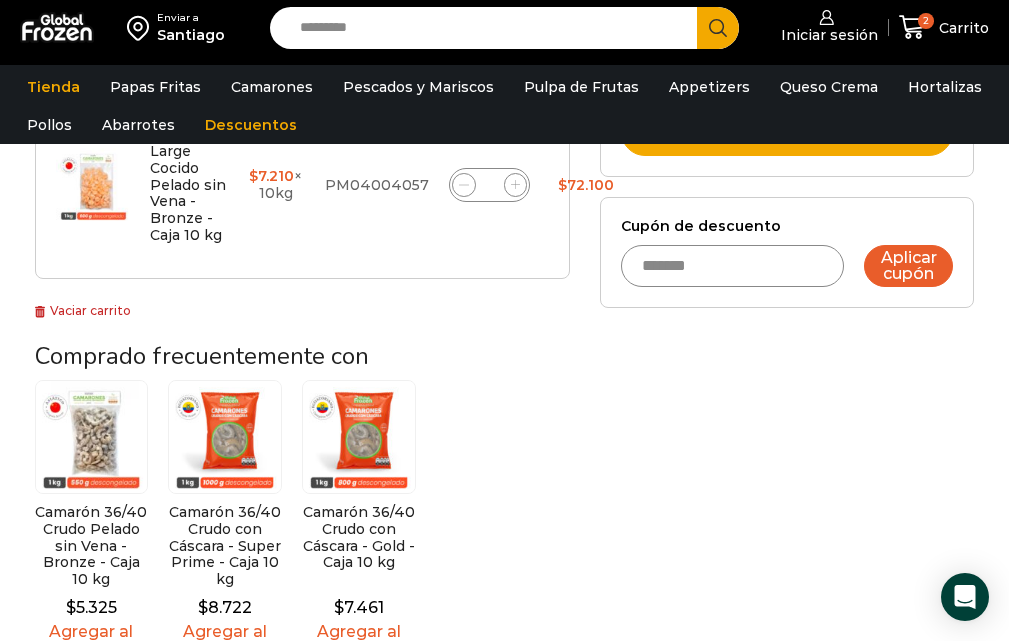type on "*******" 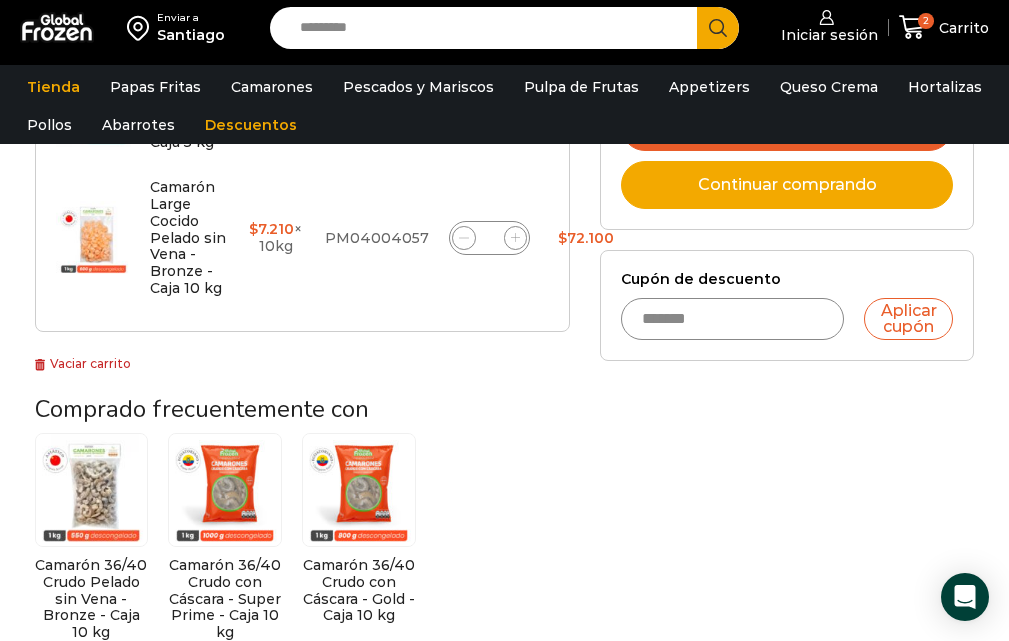 scroll, scrollTop: 422, scrollLeft: 0, axis: vertical 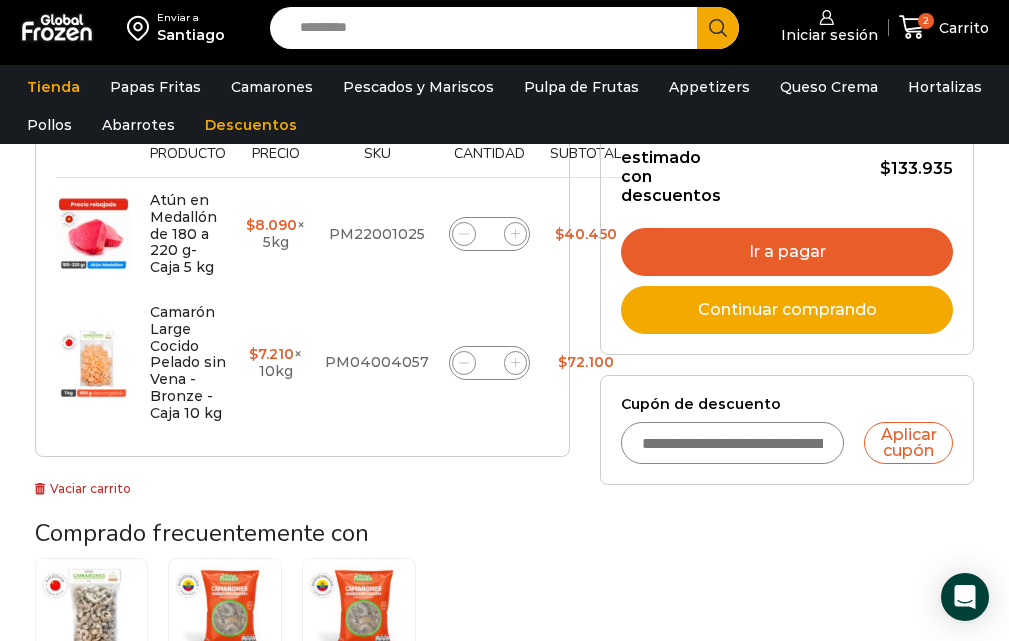 click on "Cupón de descuento" at bounding box center (732, 443) 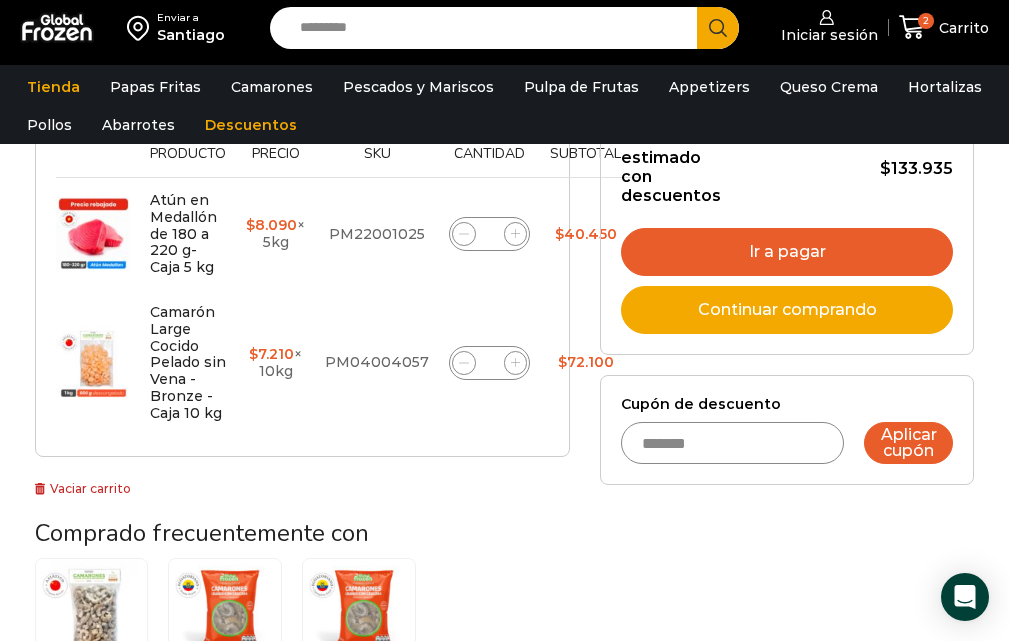 type on "*******" 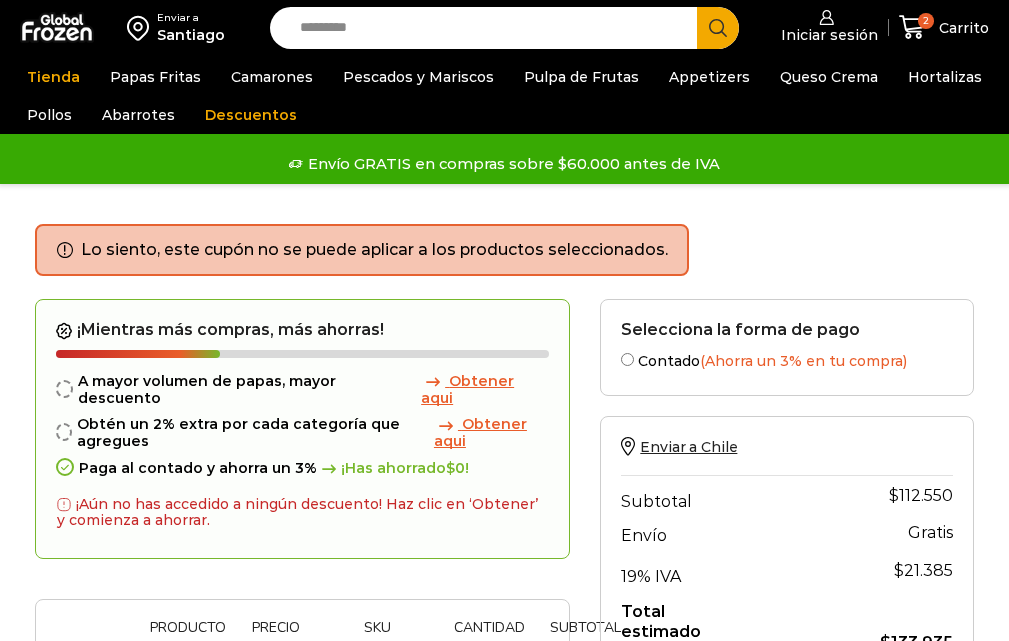 scroll, scrollTop: 0, scrollLeft: 0, axis: both 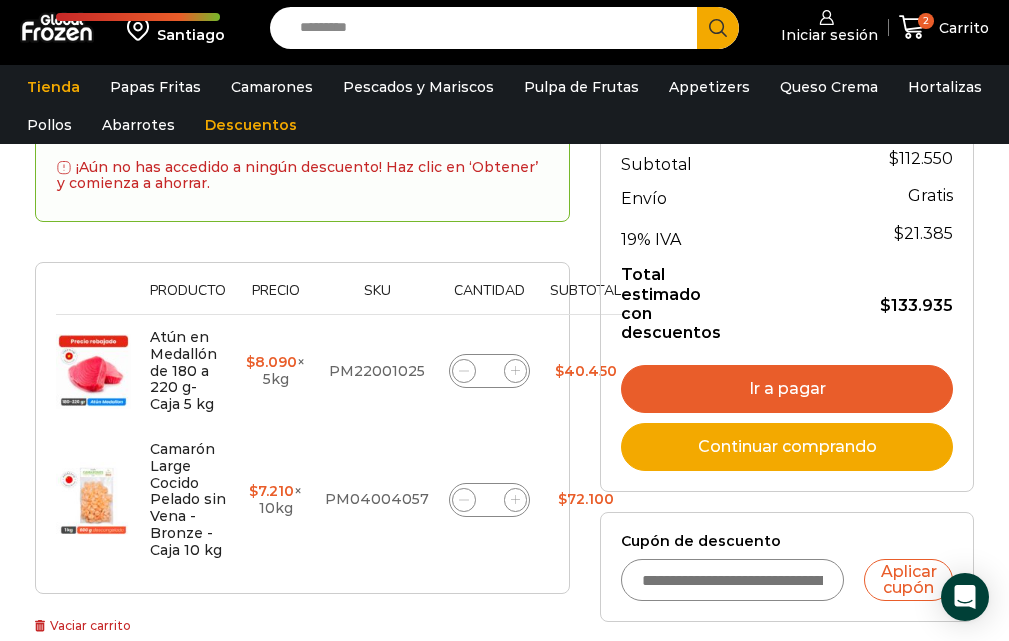 click on "Ir a pagar" at bounding box center [787, 389] 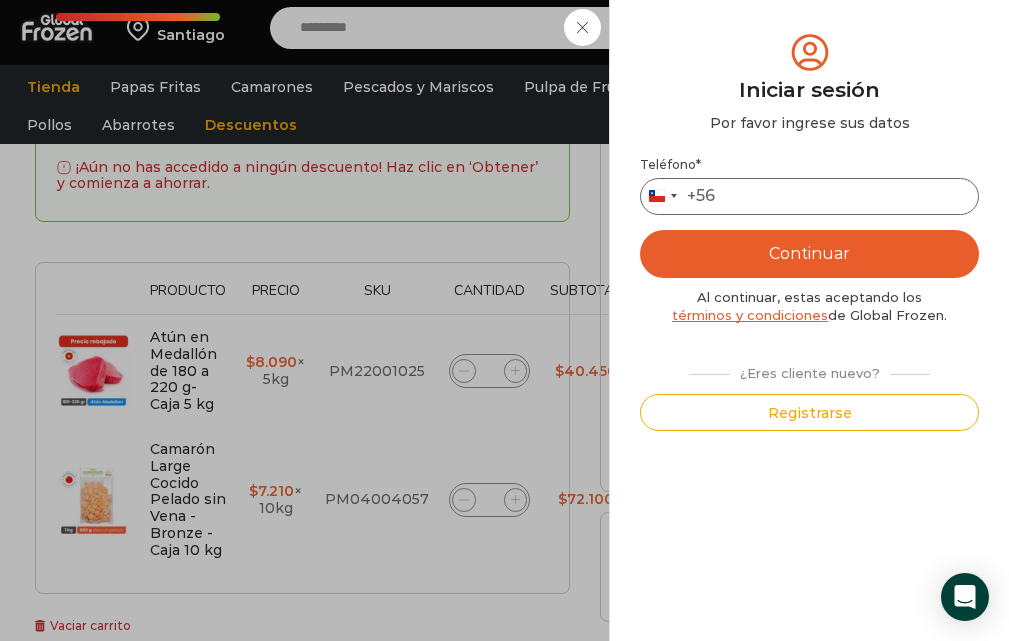 click on "Teléfono
*" at bounding box center [809, 196] 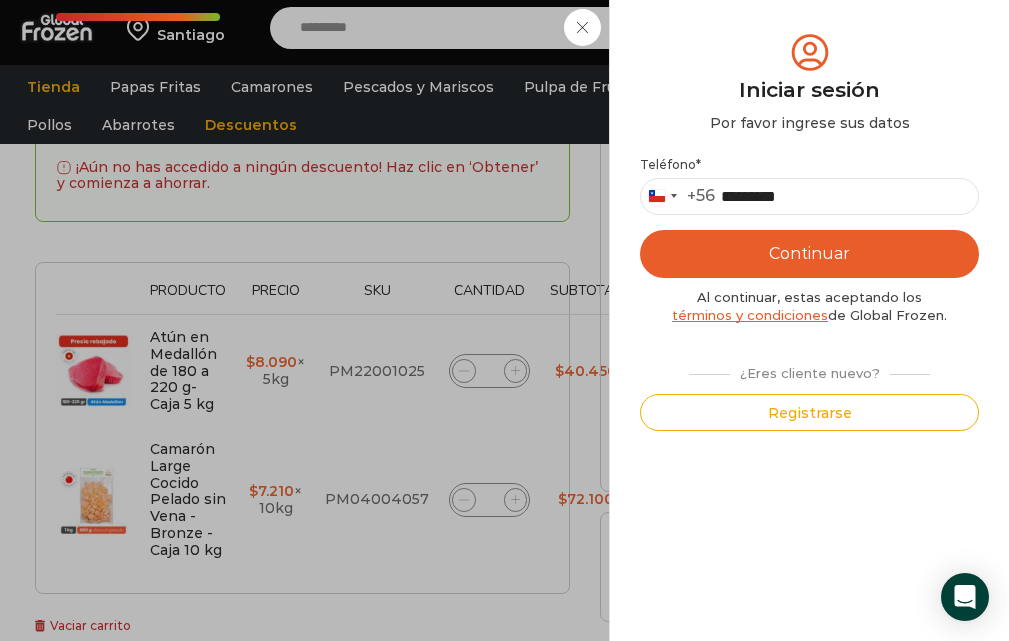click on "Continuar" at bounding box center [809, 254] 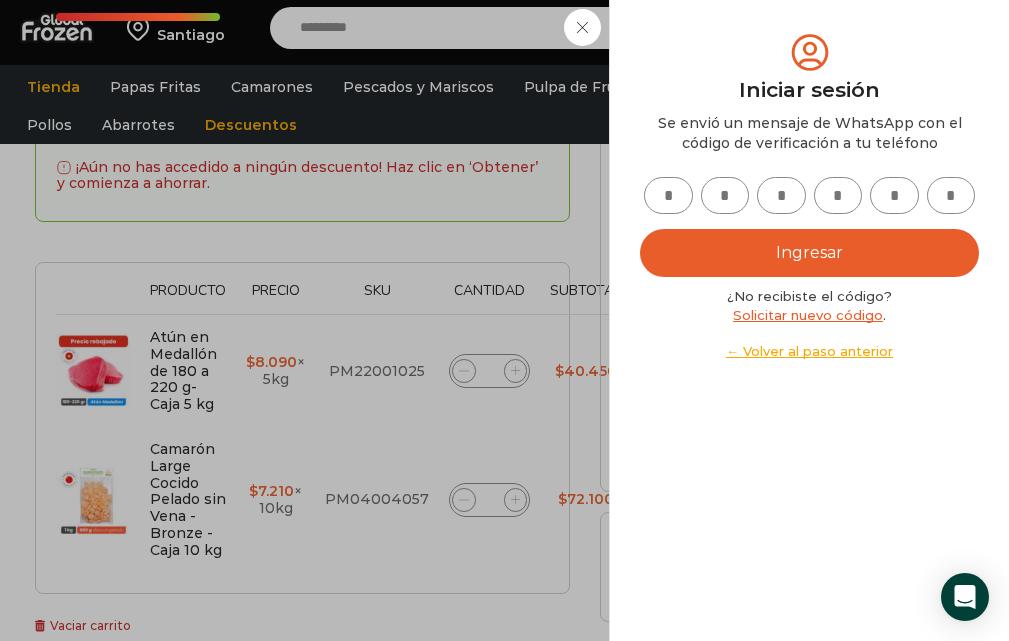 click at bounding box center [668, 195] 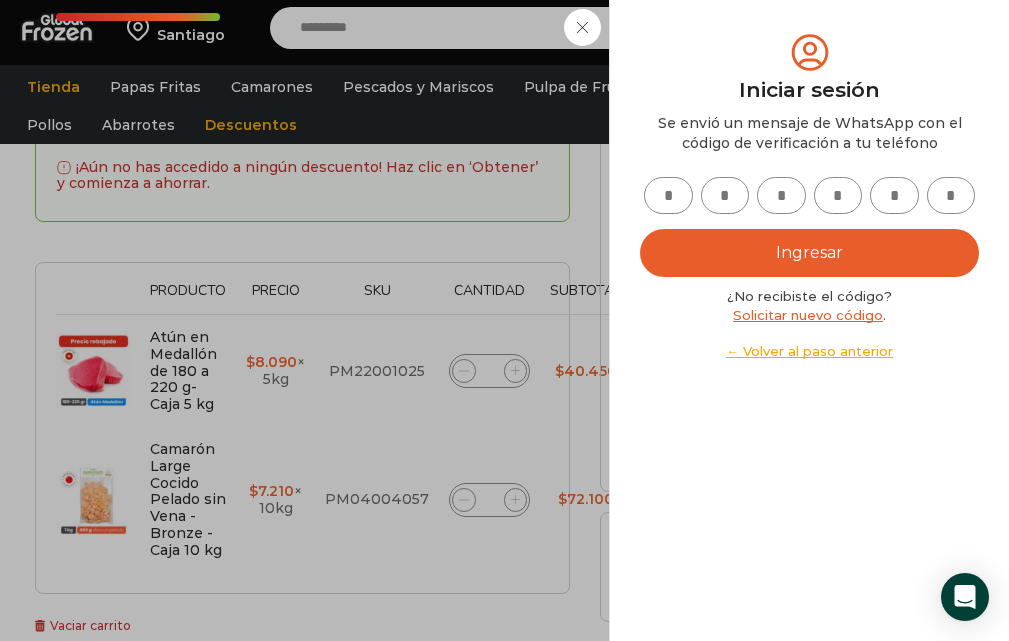 type on "*" 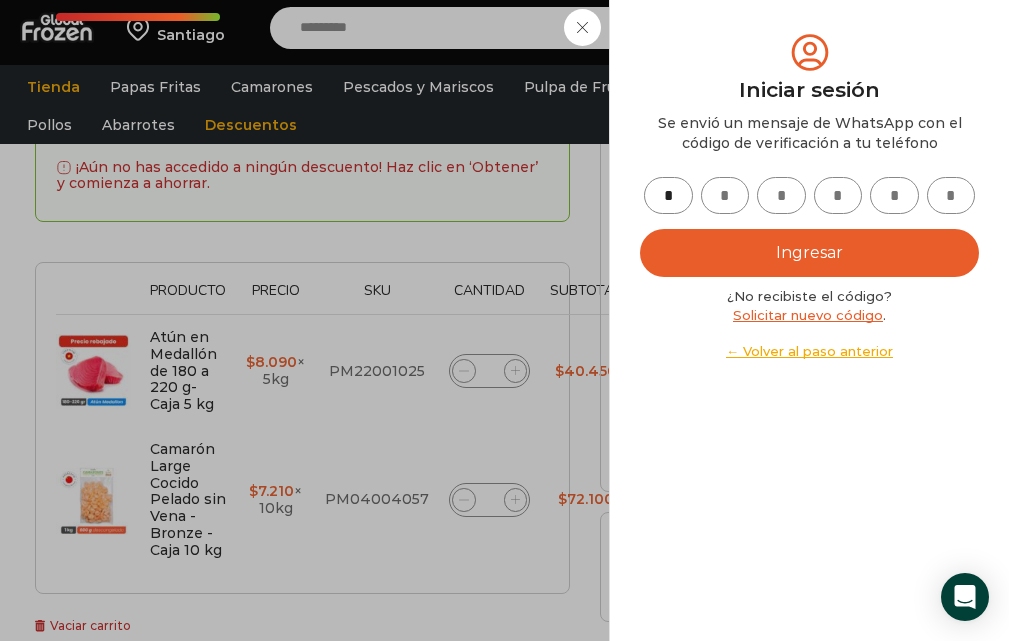 type on "*" 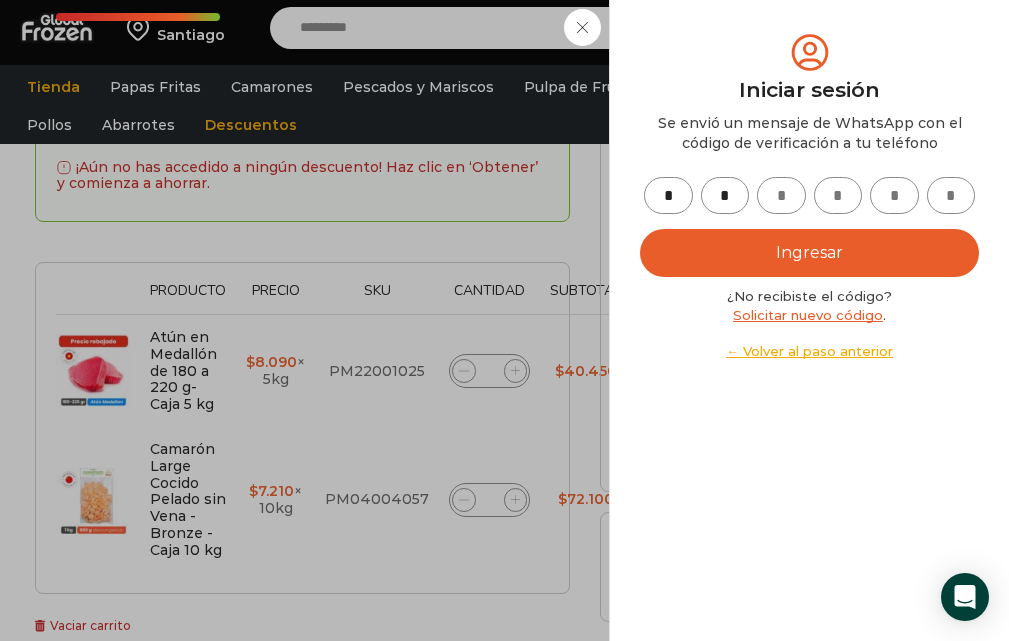 type on "*" 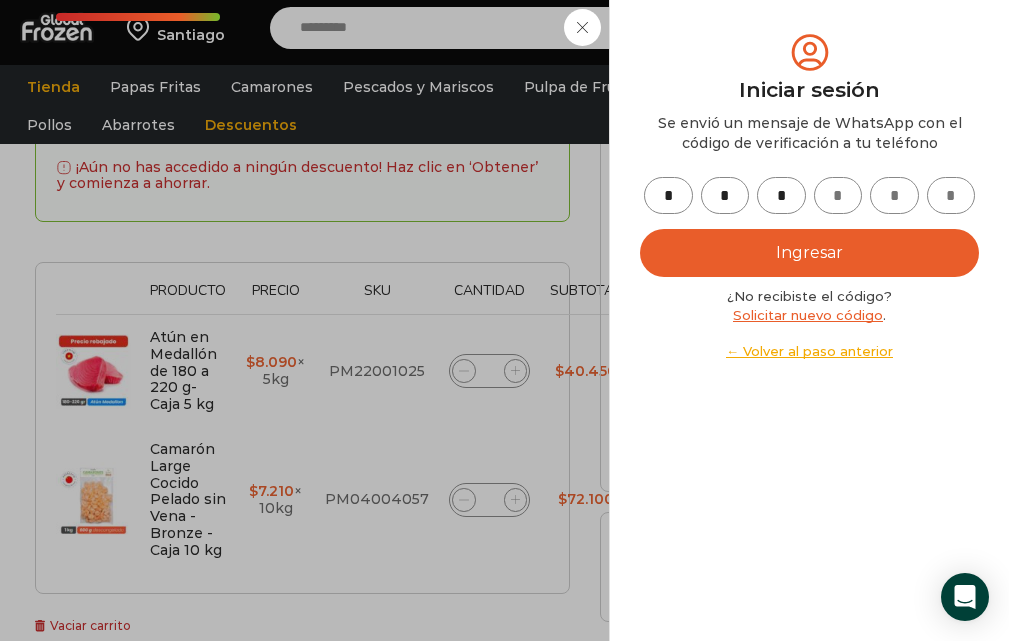 type on "*" 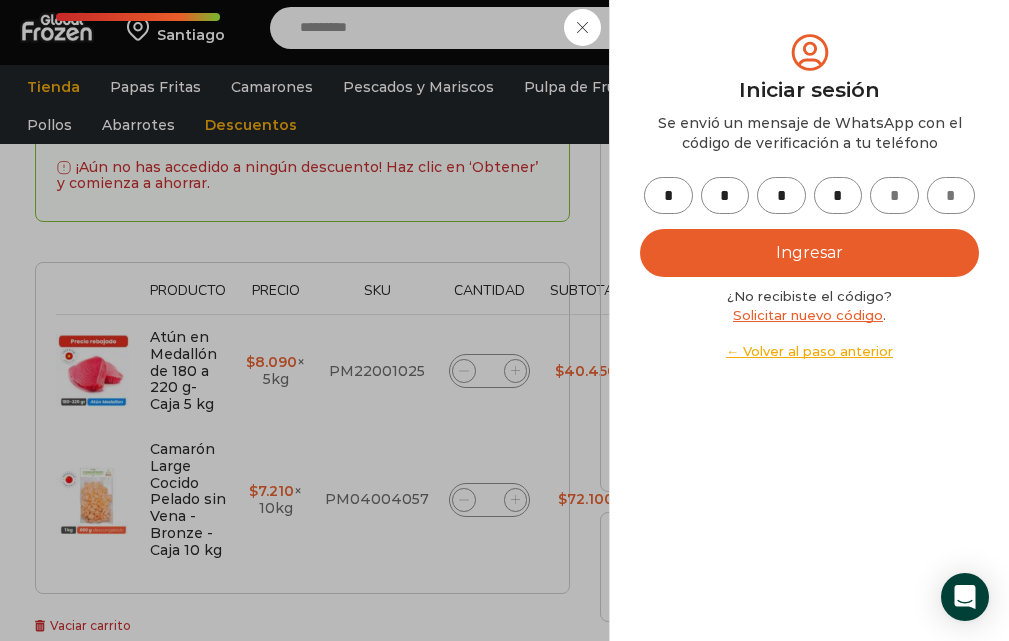 type on "*" 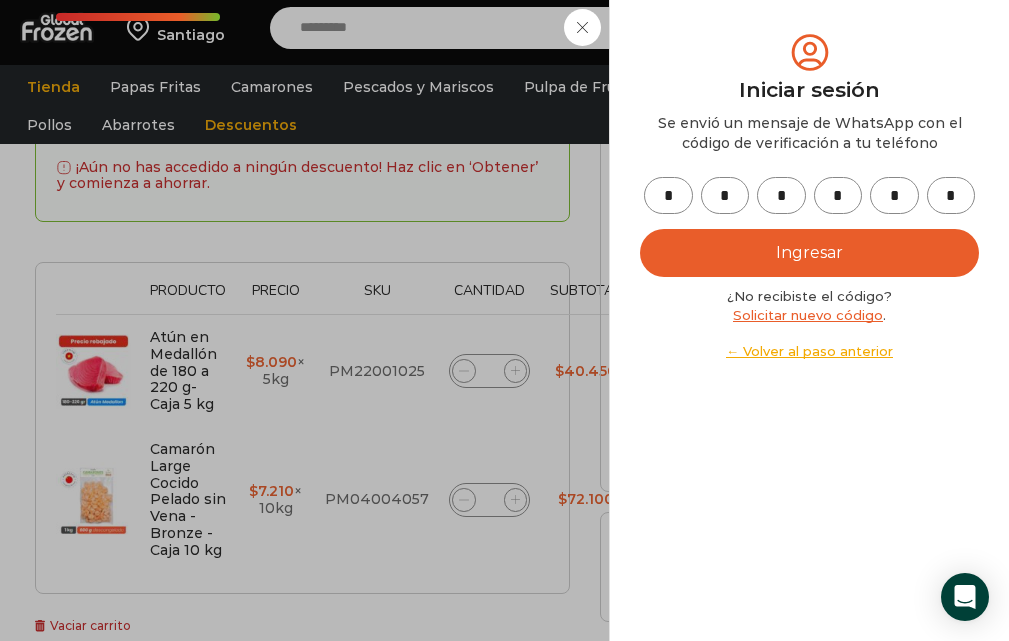 type on "*" 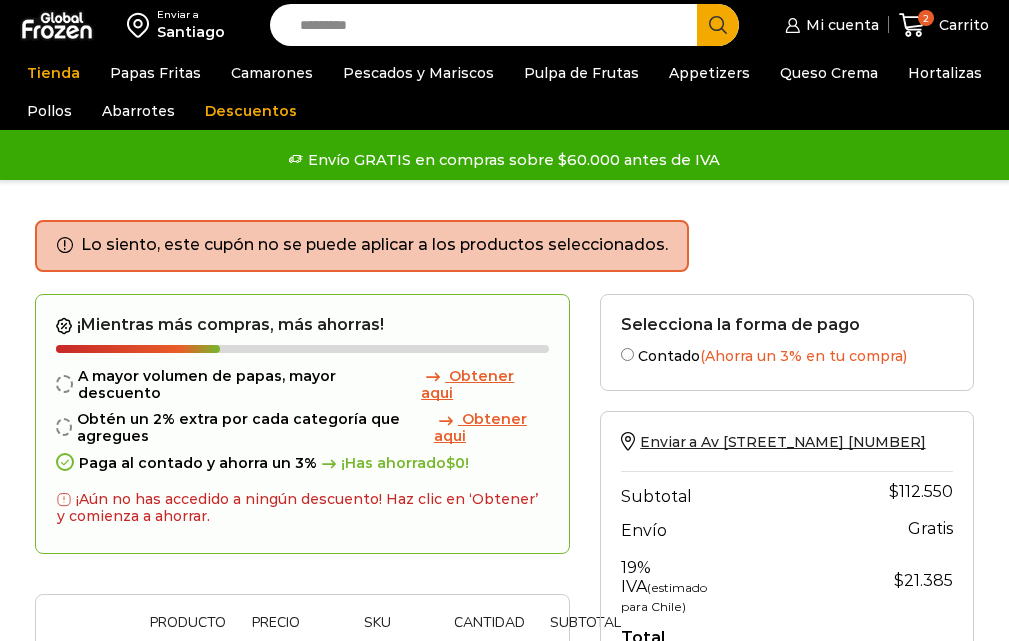 scroll, scrollTop: 0, scrollLeft: 0, axis: both 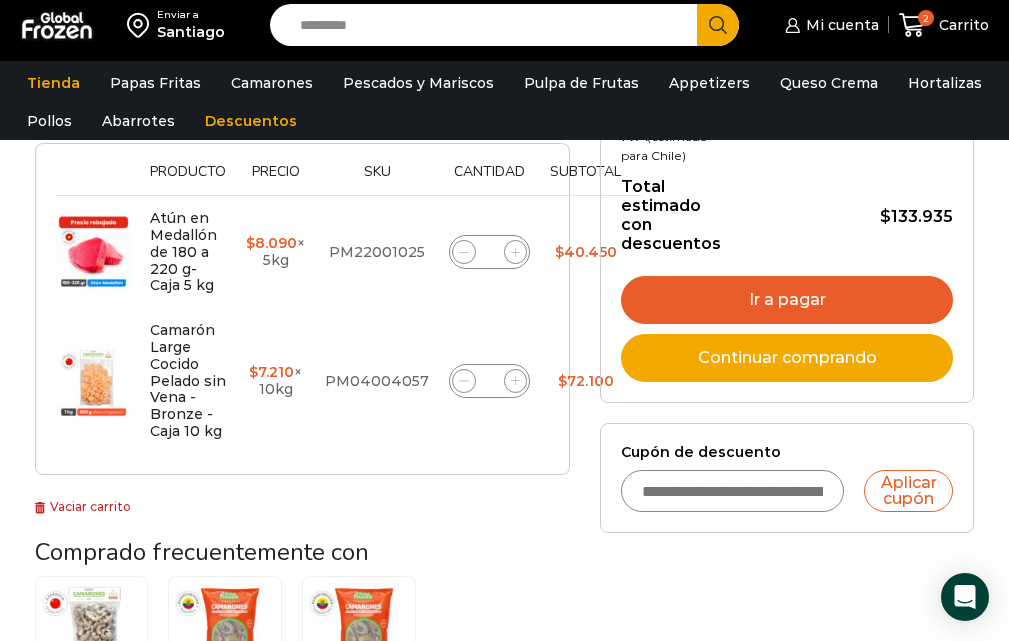click on "Ir a pagar" at bounding box center [787, 300] 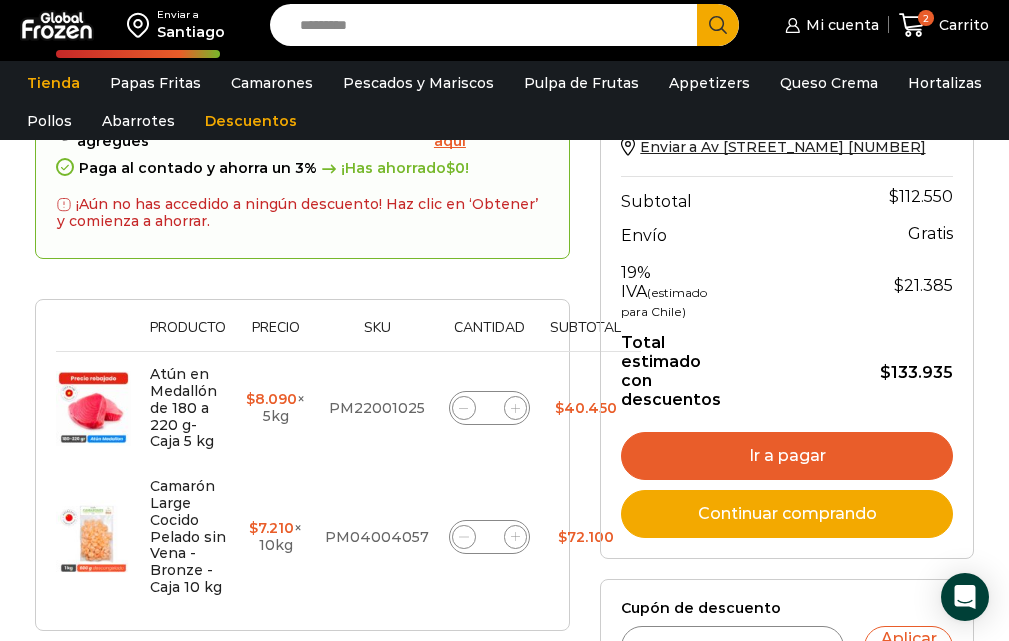 scroll, scrollTop: 308, scrollLeft: 0, axis: vertical 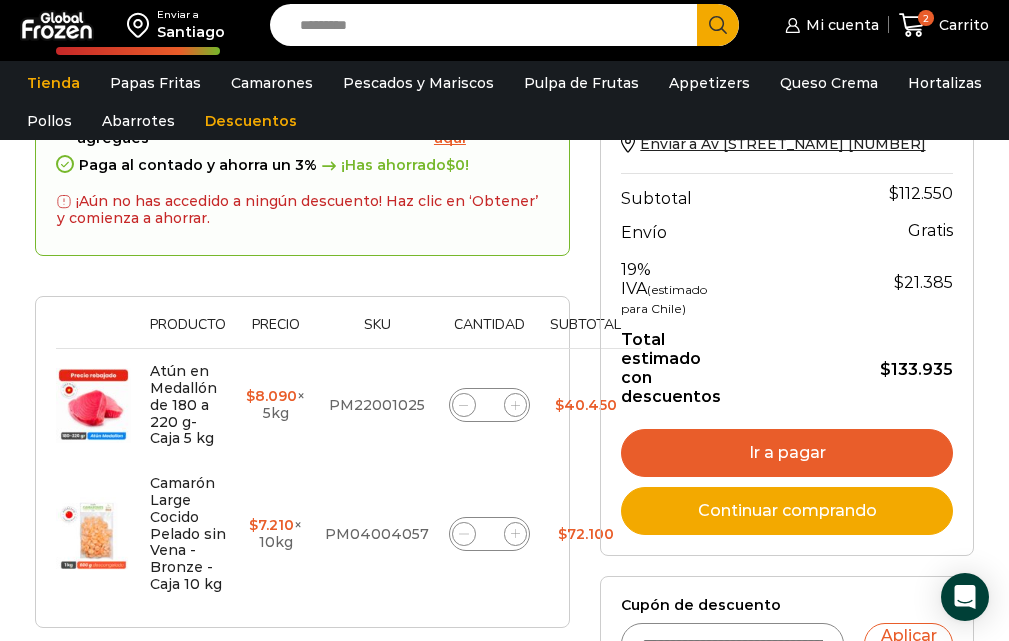 click on "Ir a pagar" at bounding box center [787, 453] 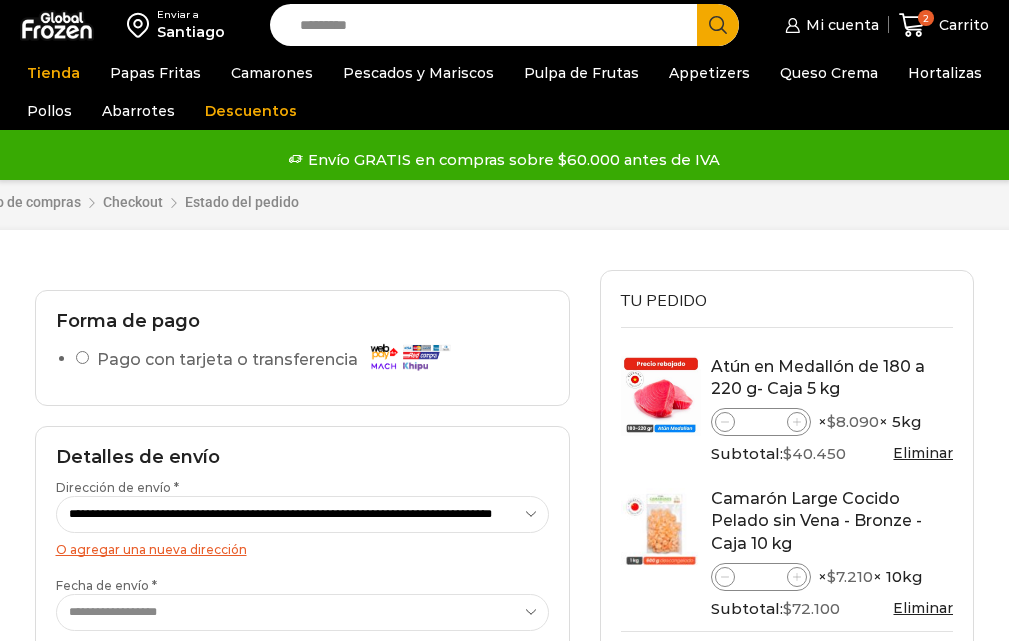 scroll, scrollTop: 0, scrollLeft: 0, axis: both 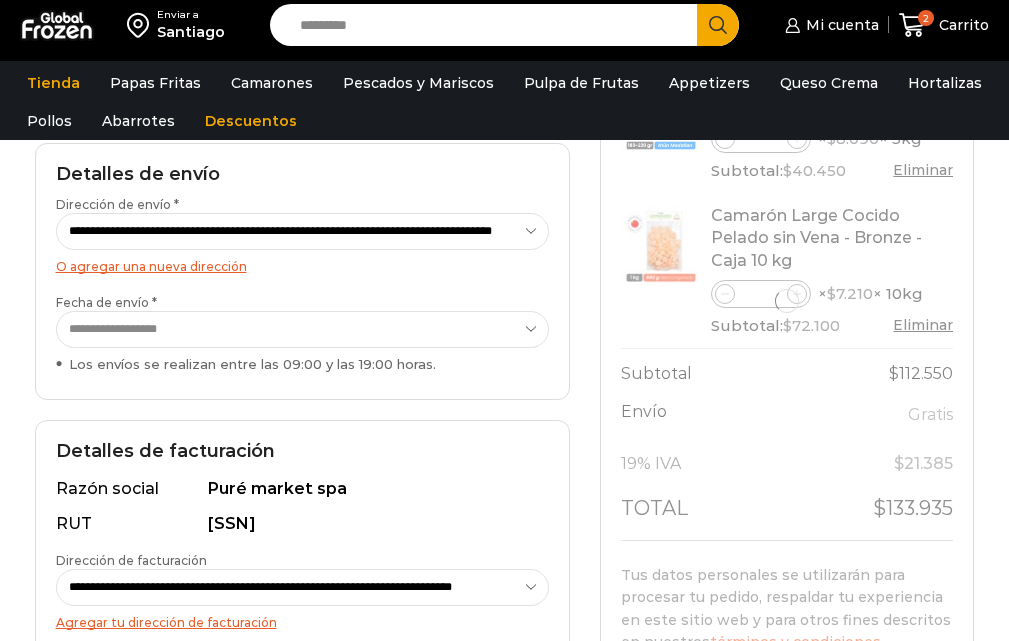 click on "[FIRST] [LAST] [FIRST] [LAST] [FIRST] [LAST] [FIRST] [LAST] [FIRST] [LAST] [FIRST] [LAST] [FIRST] [LAST] [FIRST] [LAST]" at bounding box center [303, 329] 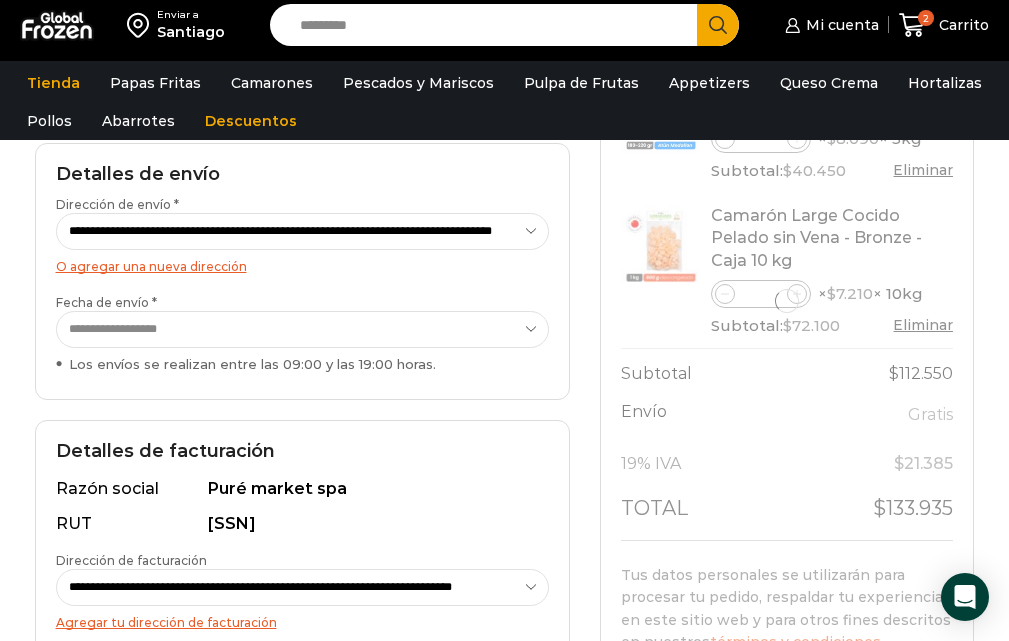 click on "**********" at bounding box center [303, 329] 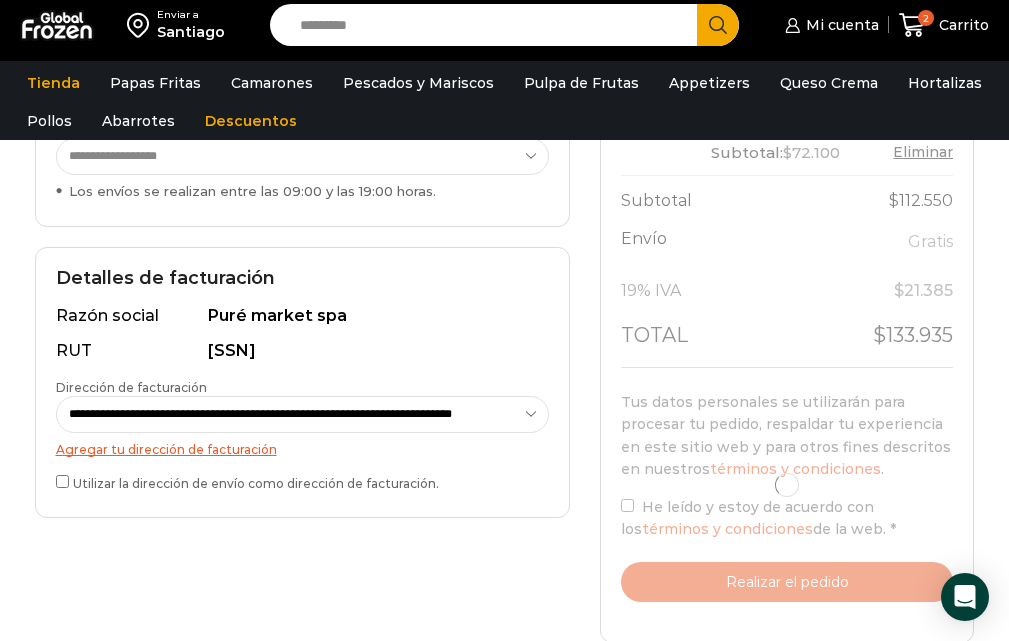 scroll, scrollTop: 457, scrollLeft: 0, axis: vertical 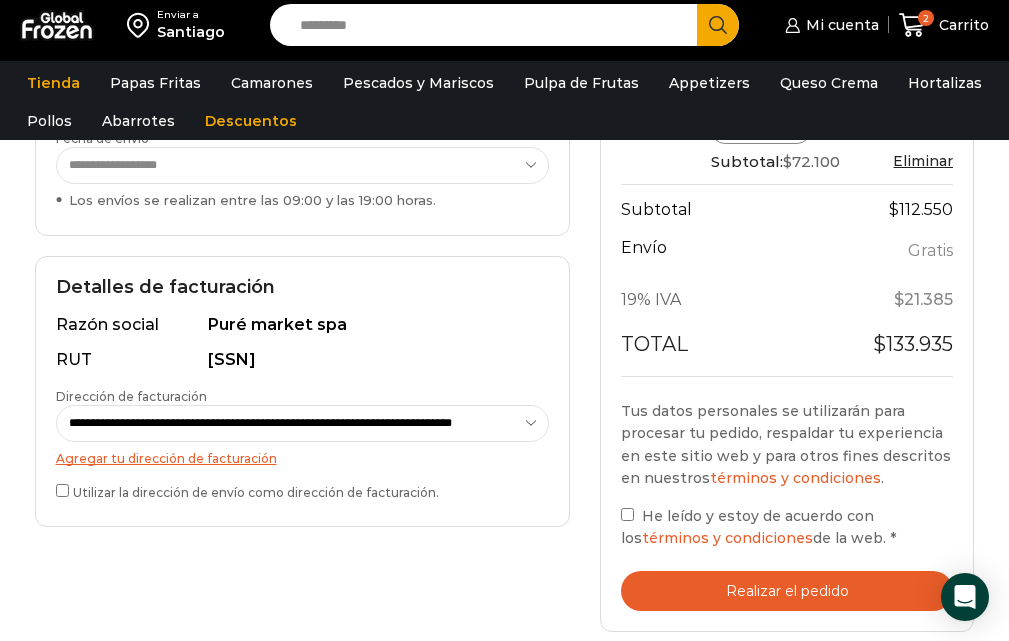click on "**********" at bounding box center (303, 423) 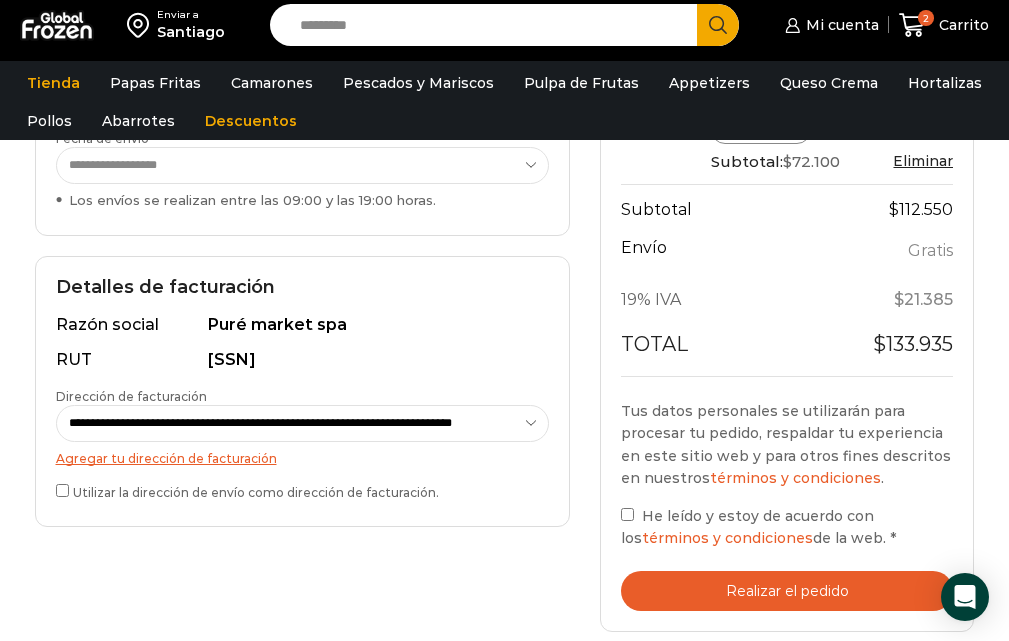 scroll, scrollTop: 0, scrollLeft: 0, axis: both 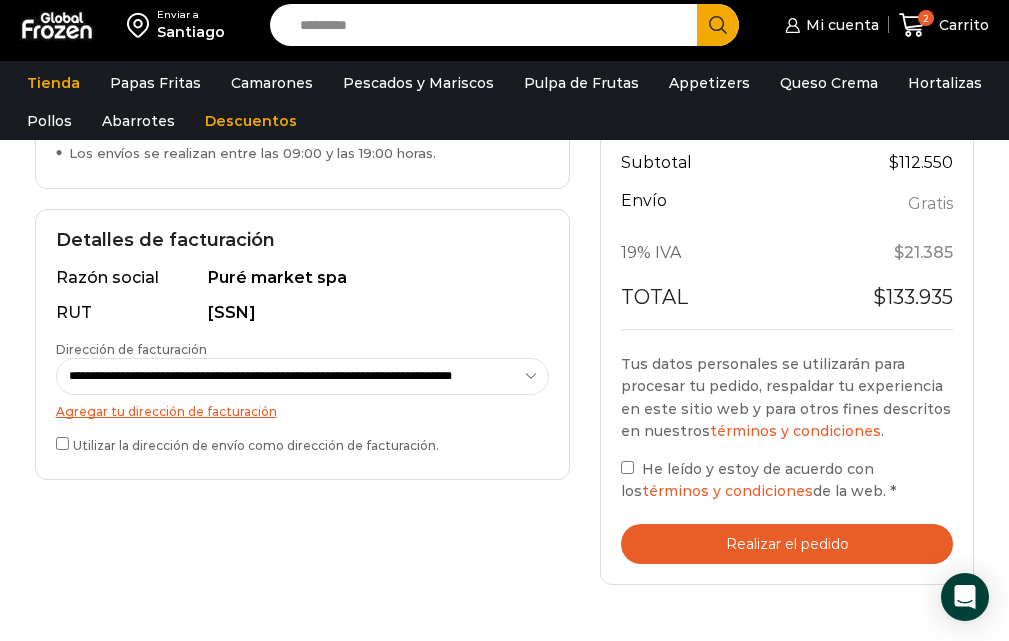 click on "Tu pedido
Product
Atún en Medallón de 180 a 220 g- Caja 5 kg
Atún en Medallón de 180 a 220 g- Caja 5 kg cantidad
*
×  $ 8.090  × 5kg
Subtotal:  $ 40.450
Eliminar" at bounding box center [787, 180] 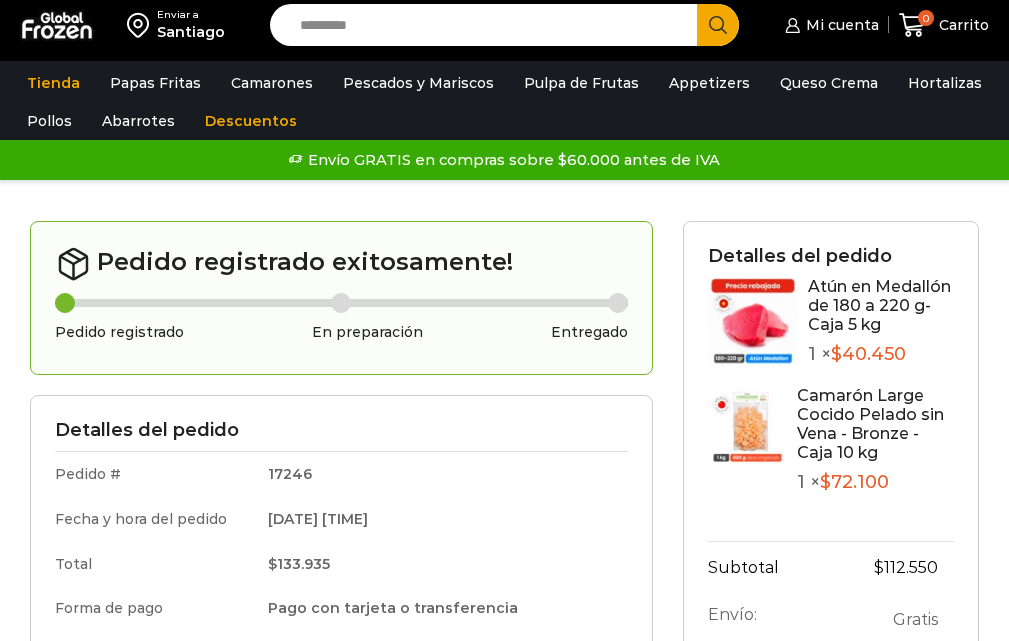 scroll, scrollTop: 0, scrollLeft: 0, axis: both 